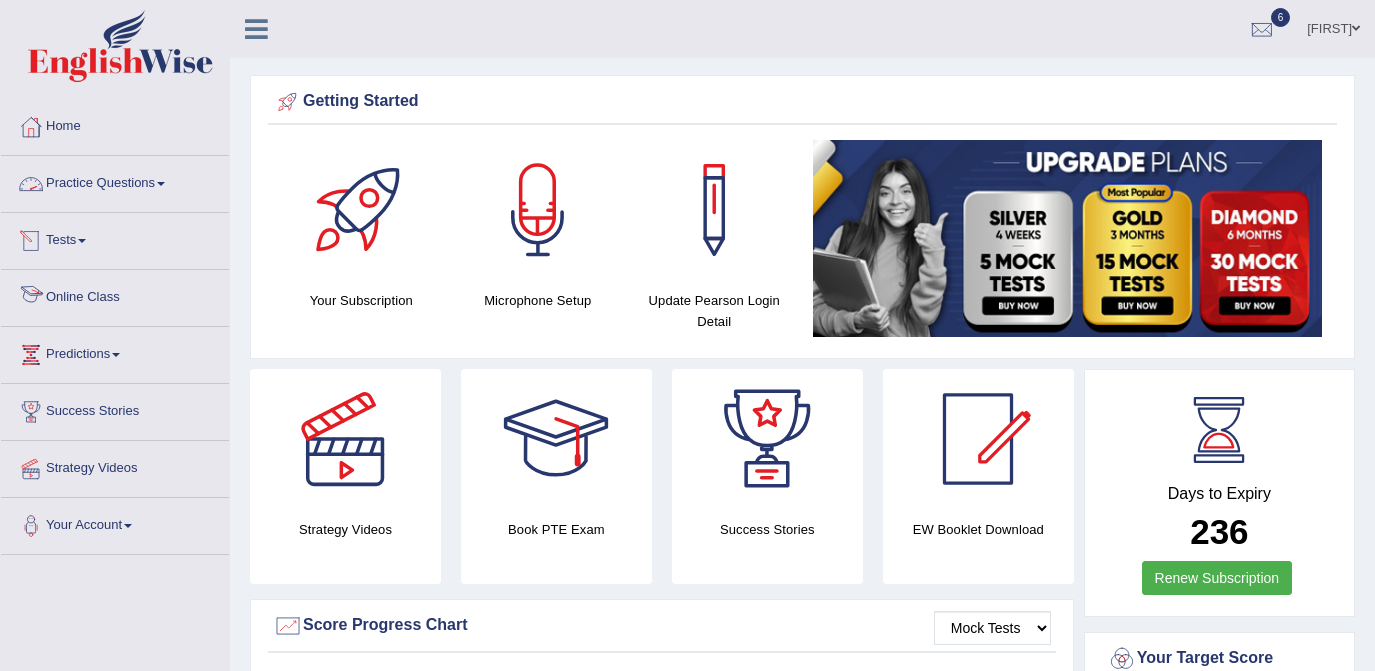 click on "Online Class" at bounding box center [115, 295] 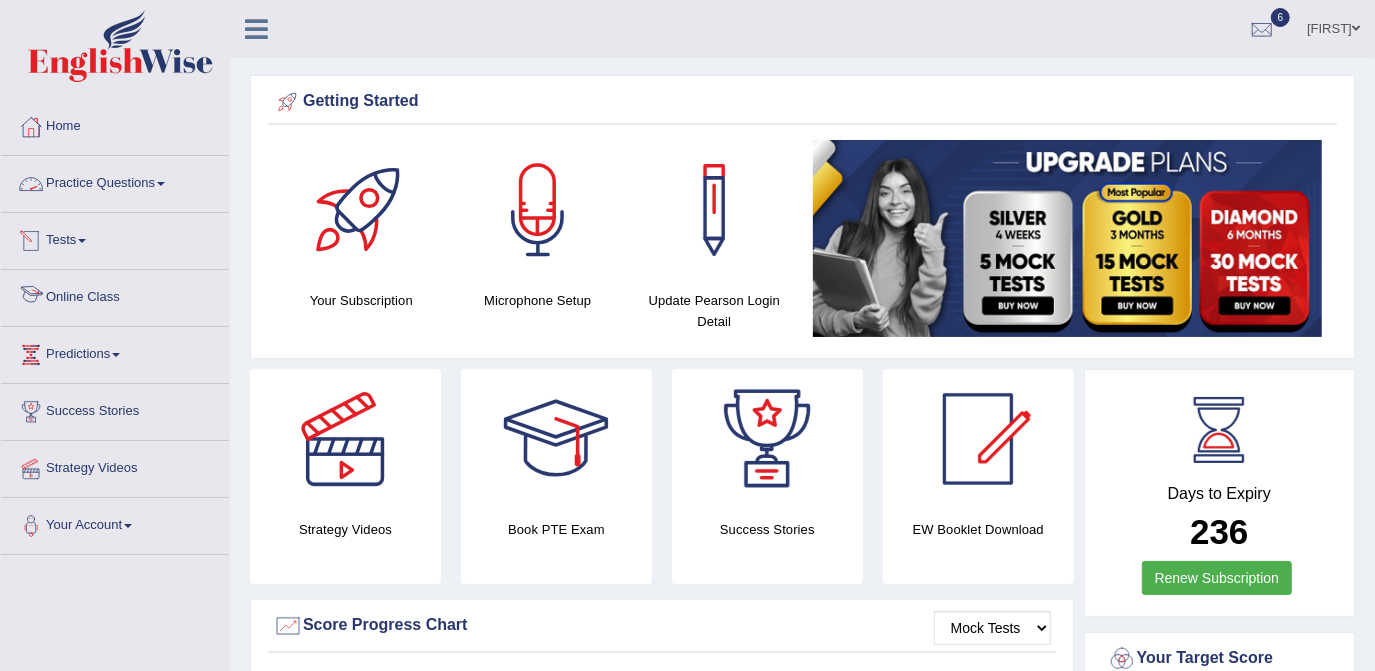 scroll, scrollTop: 0, scrollLeft: 0, axis: both 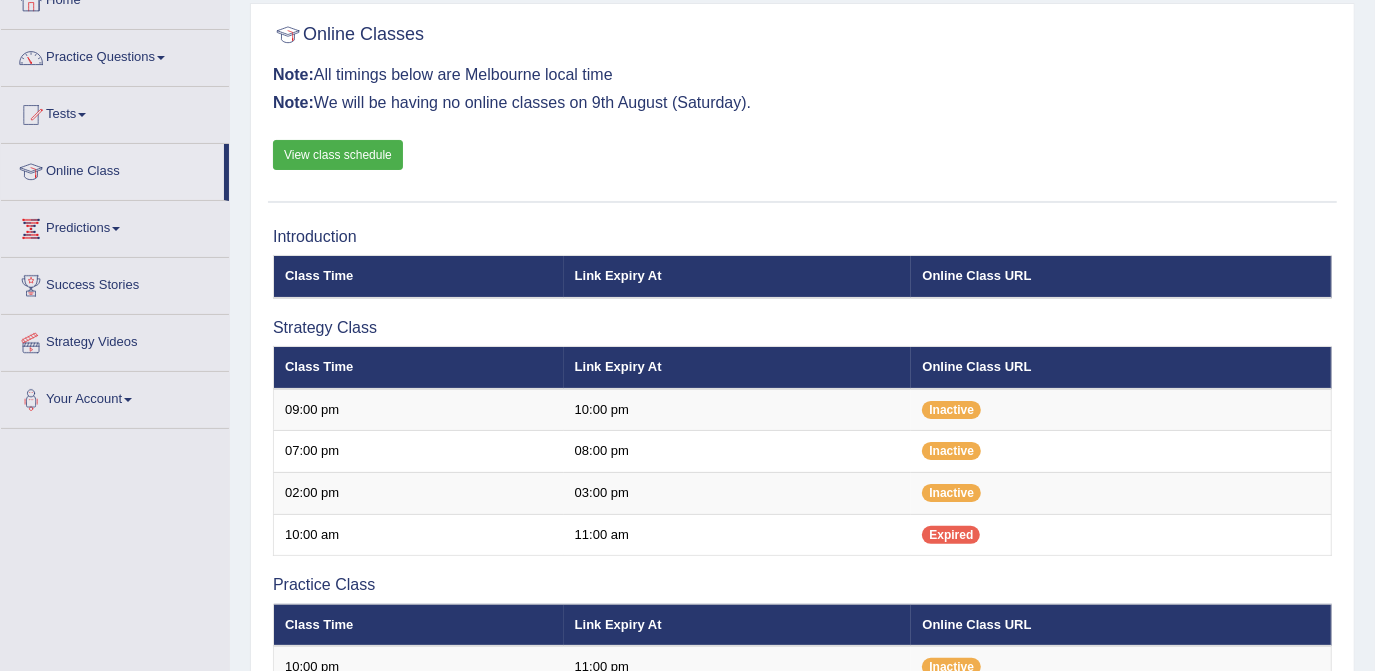 click on "View class schedule" at bounding box center [338, 155] 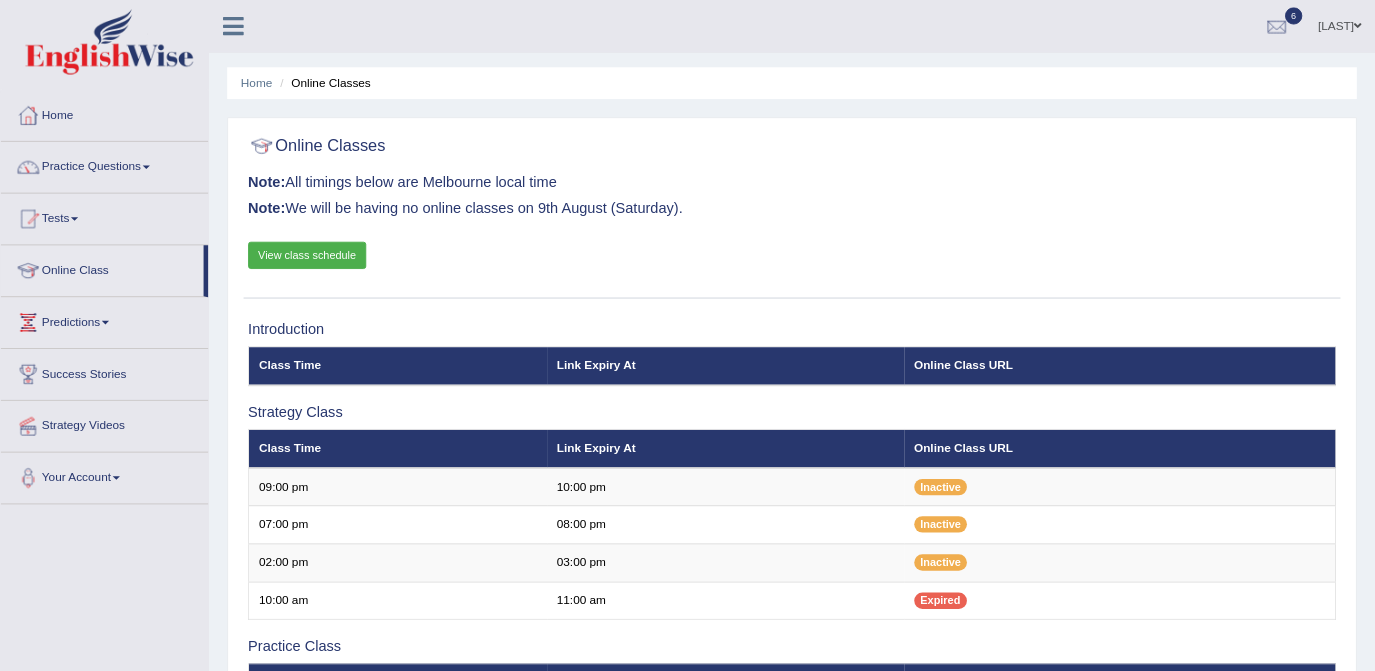 scroll, scrollTop: 0, scrollLeft: 0, axis: both 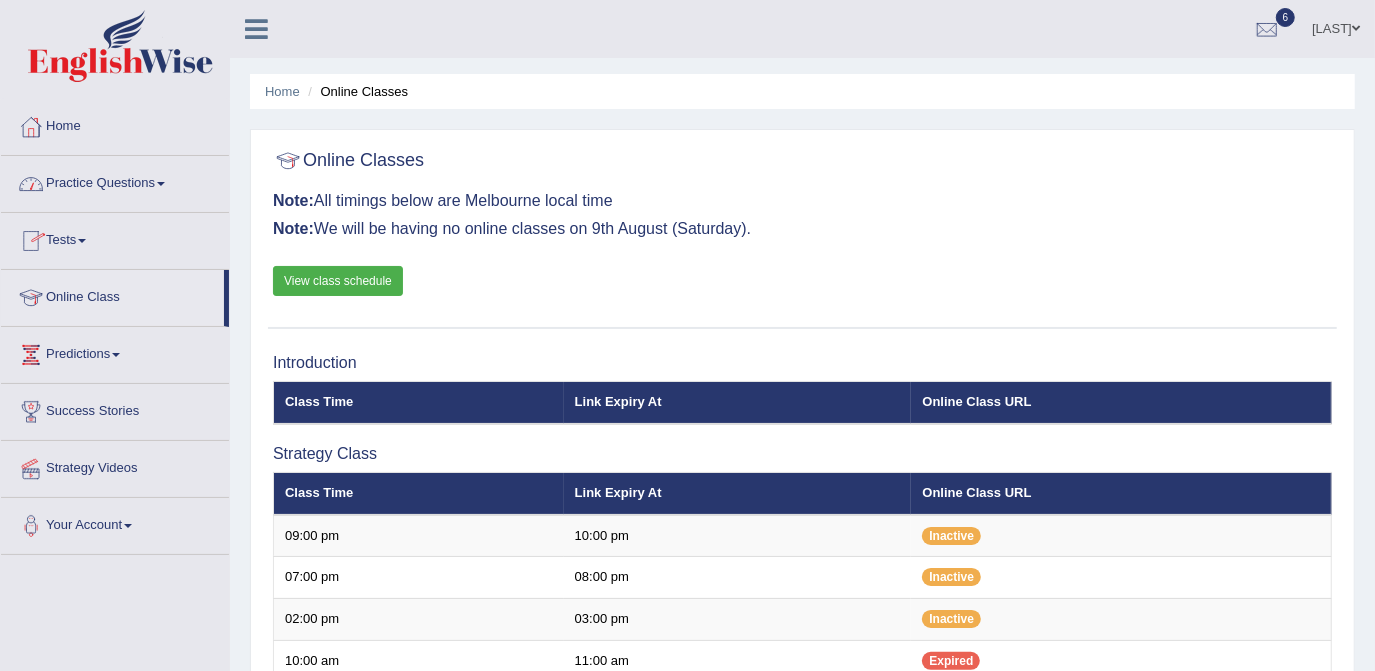 click on "Practice Questions" at bounding box center (115, 181) 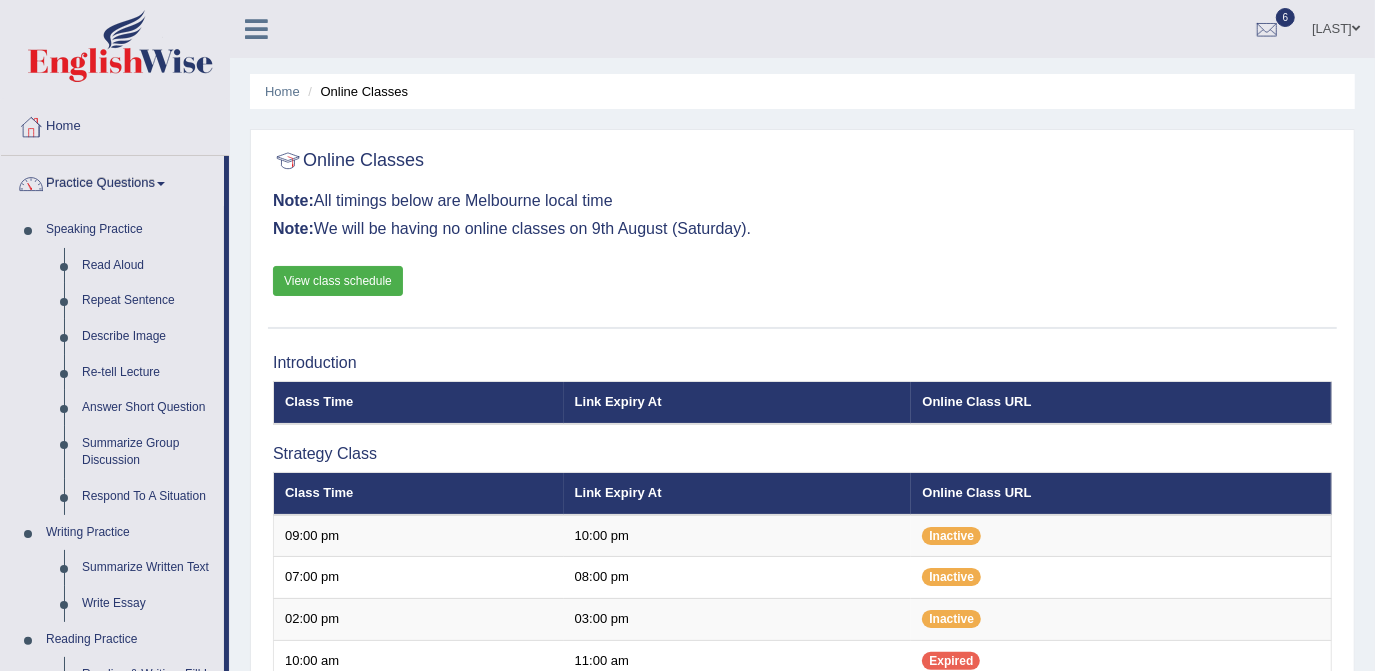 click on "Practice Questions" at bounding box center [112, 181] 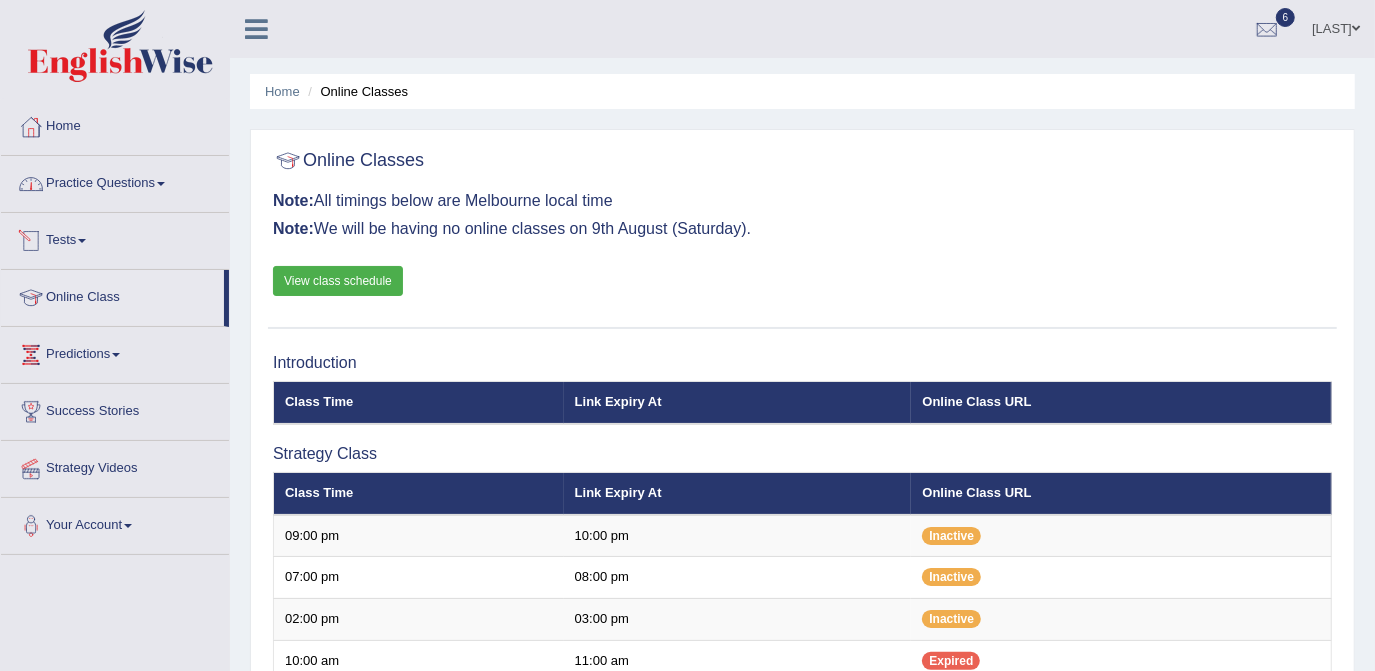 click on "Practice Questions" at bounding box center [115, 181] 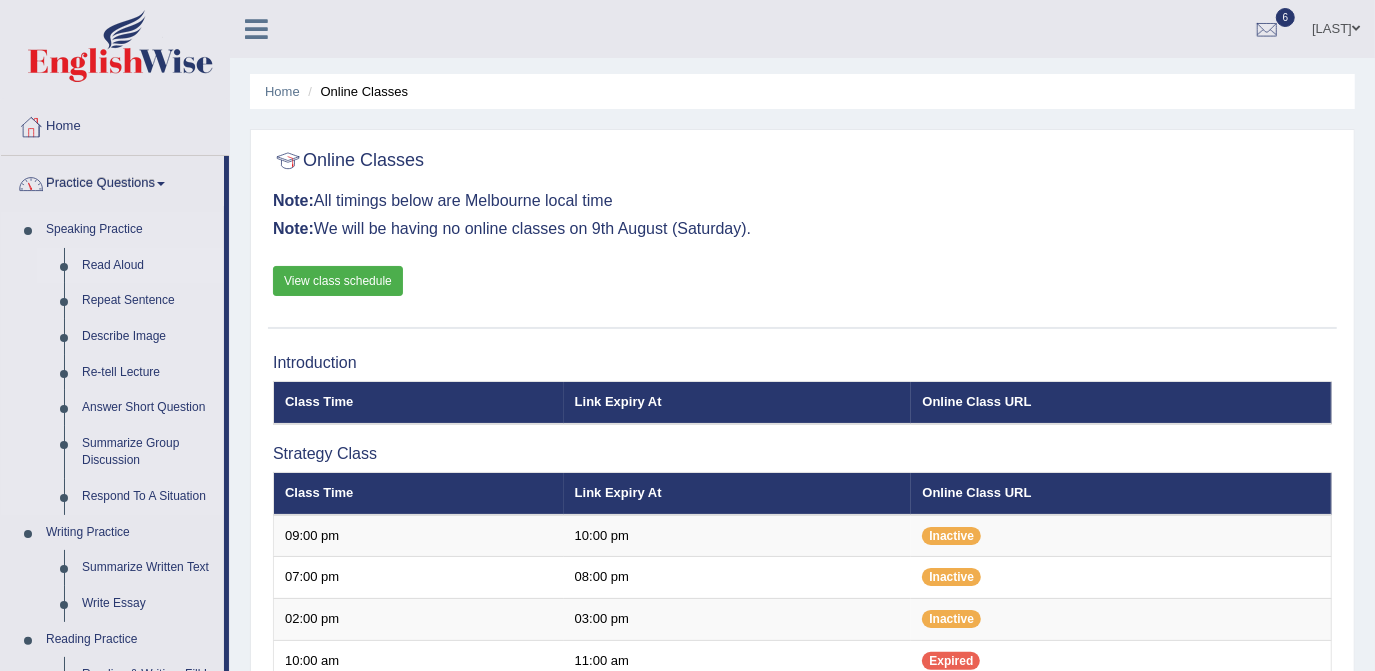 click on "Read Aloud" at bounding box center (148, 266) 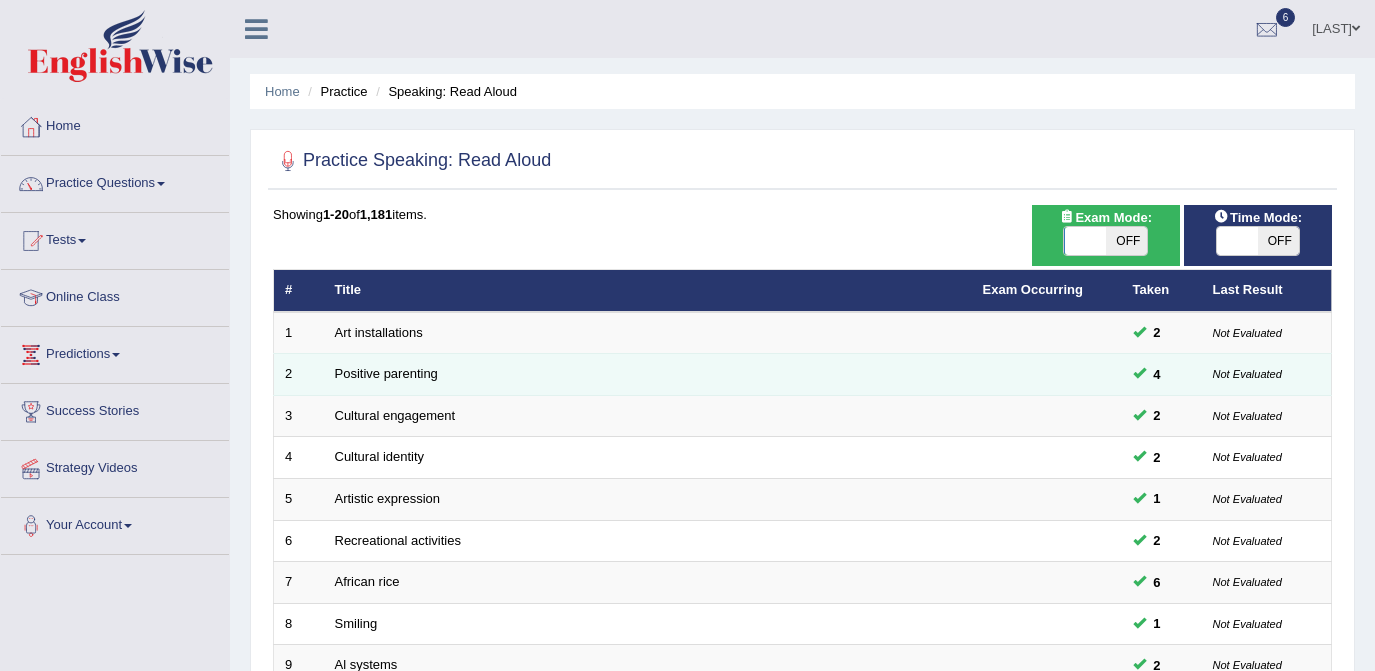 scroll, scrollTop: 0, scrollLeft: 0, axis: both 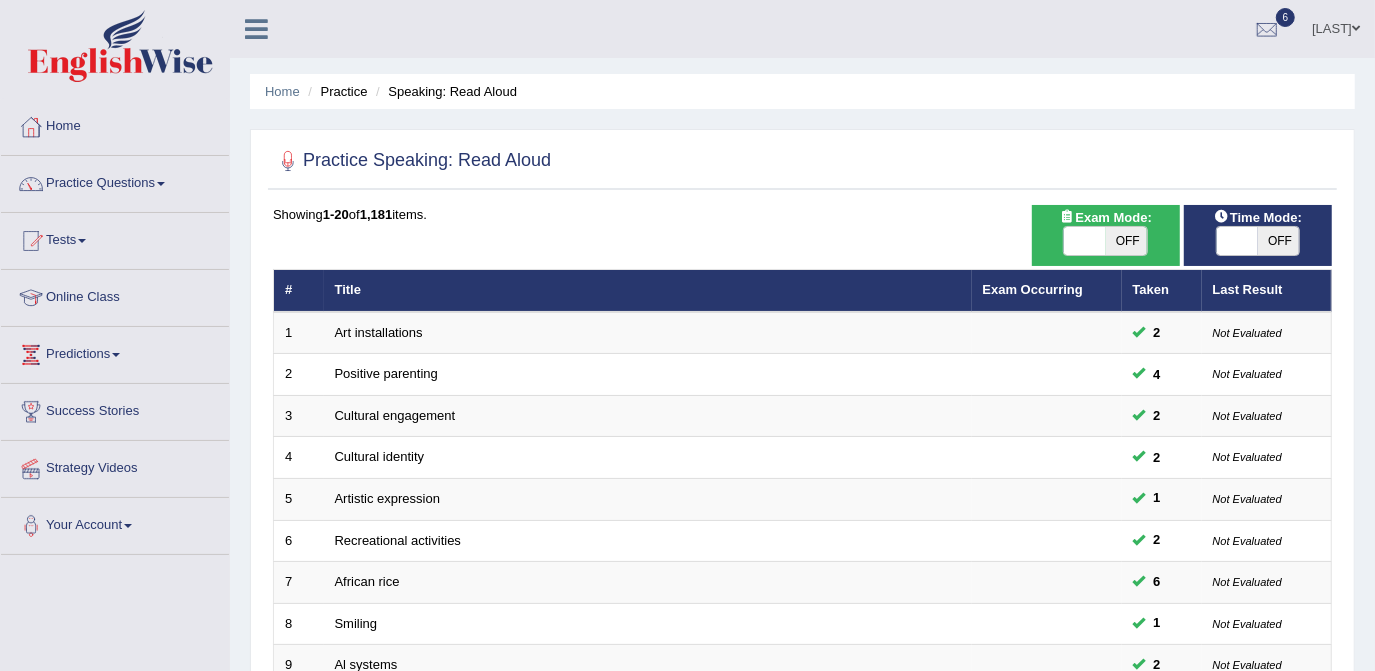 click on "OFF" at bounding box center (1127, 241) 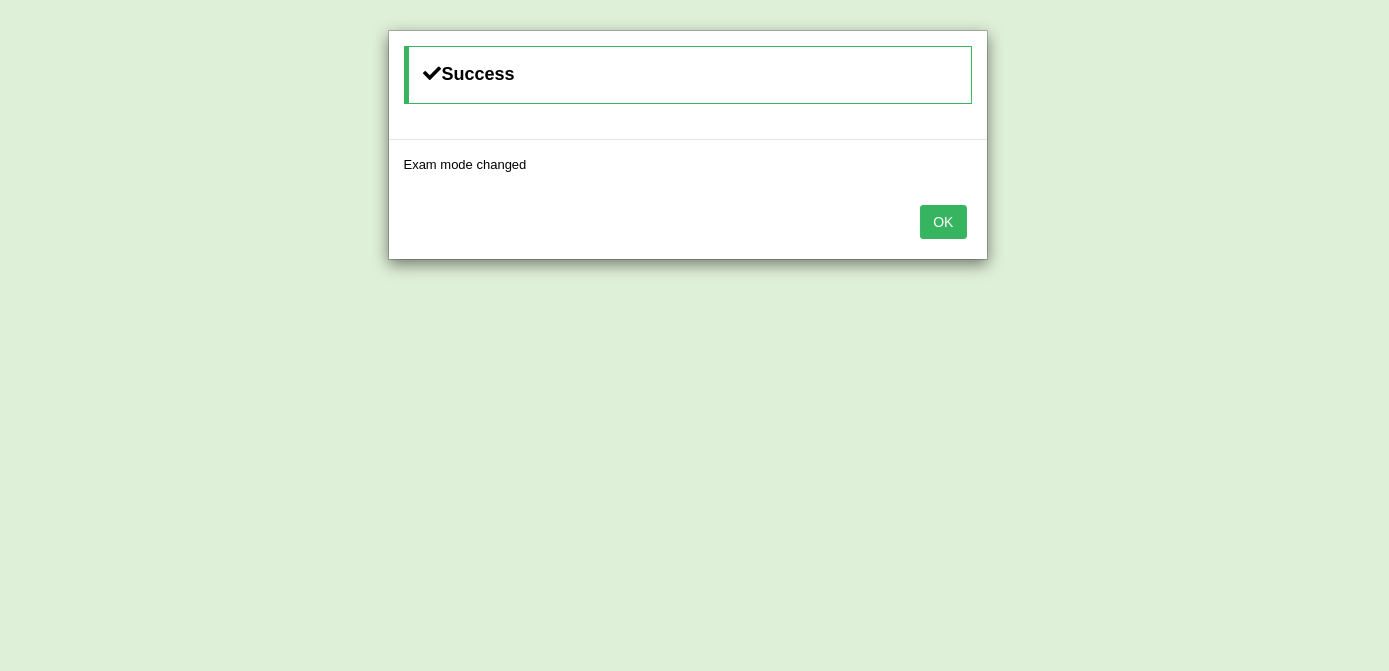 click on "OK" at bounding box center (943, 222) 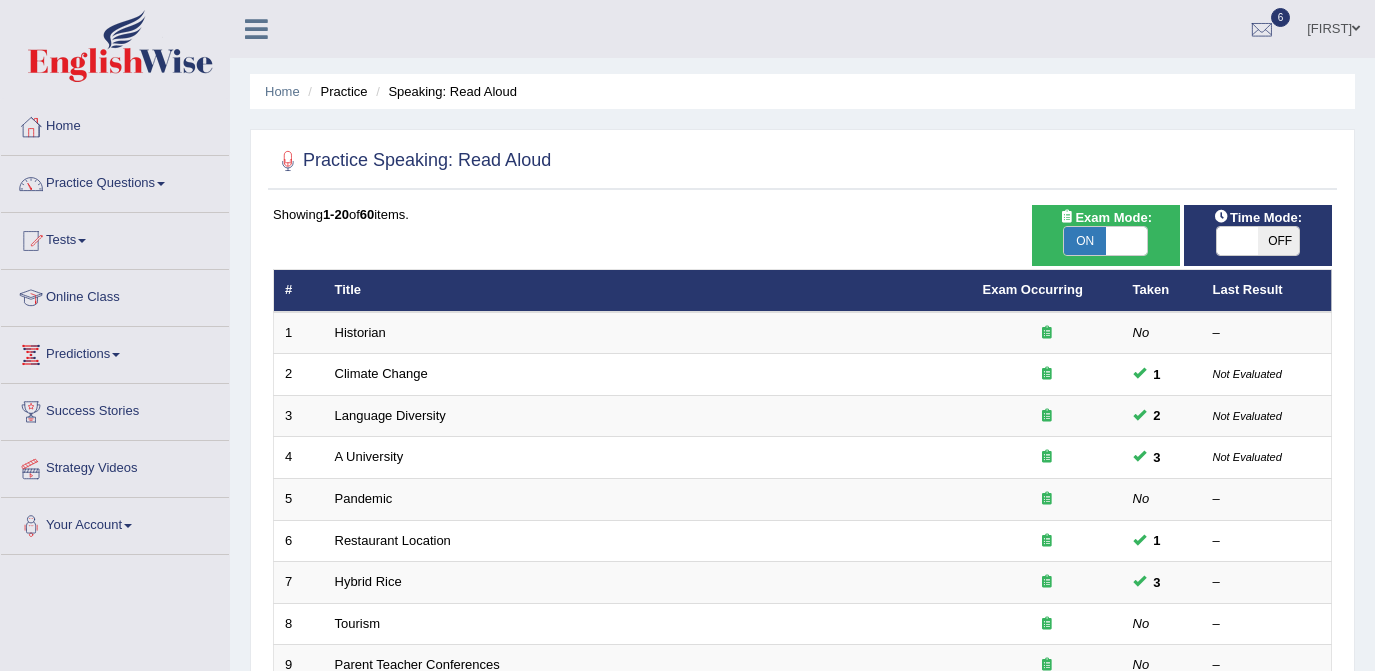 scroll, scrollTop: 0, scrollLeft: 0, axis: both 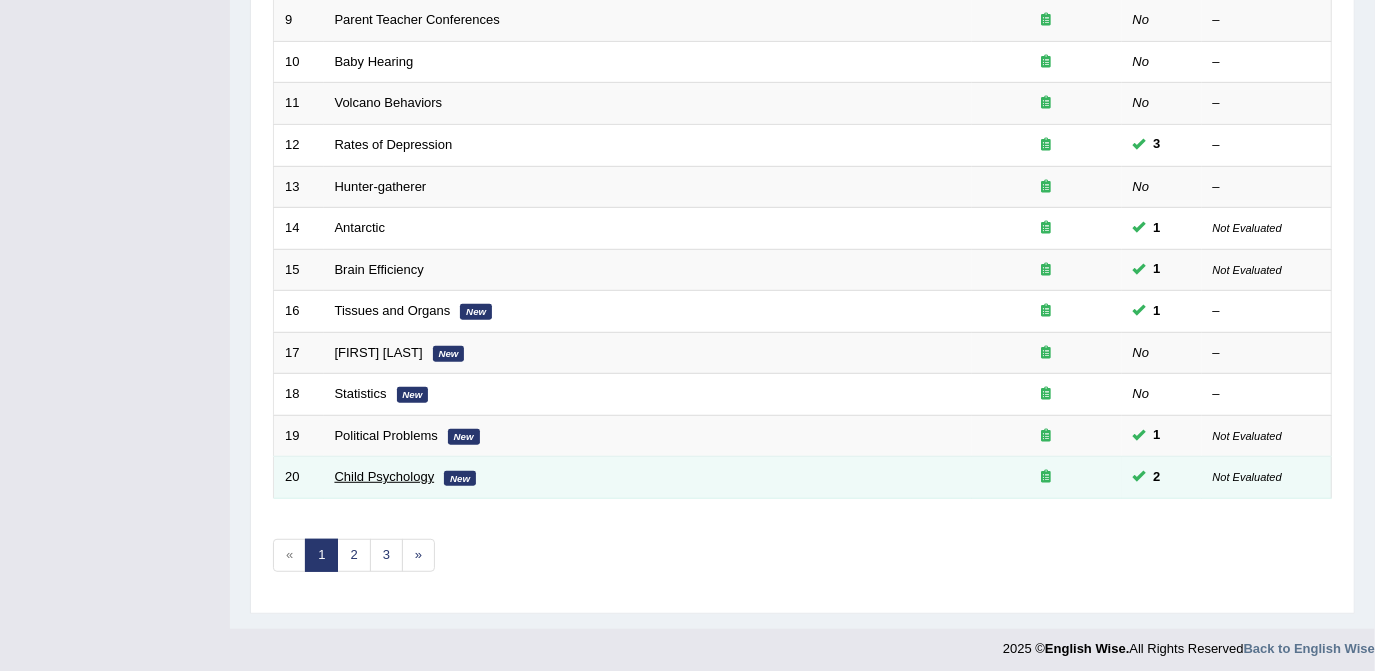 click on "Child Psychology" at bounding box center [385, 476] 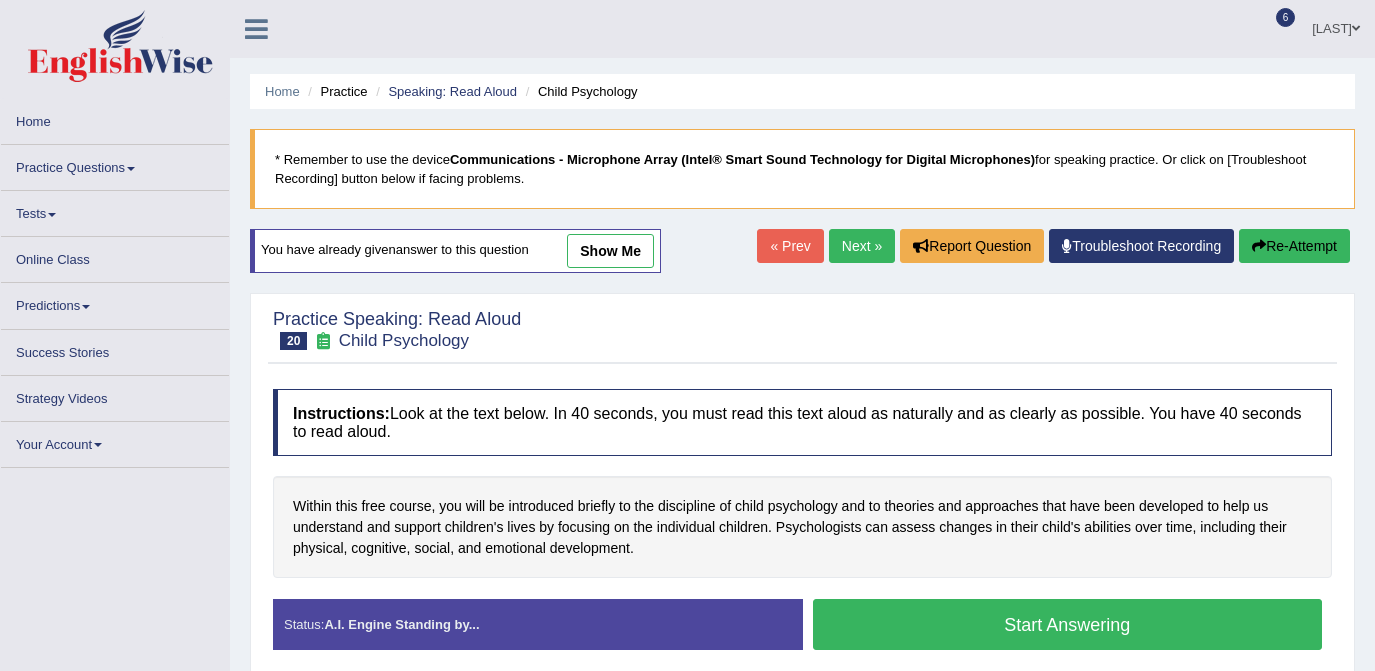 scroll, scrollTop: 0, scrollLeft: 0, axis: both 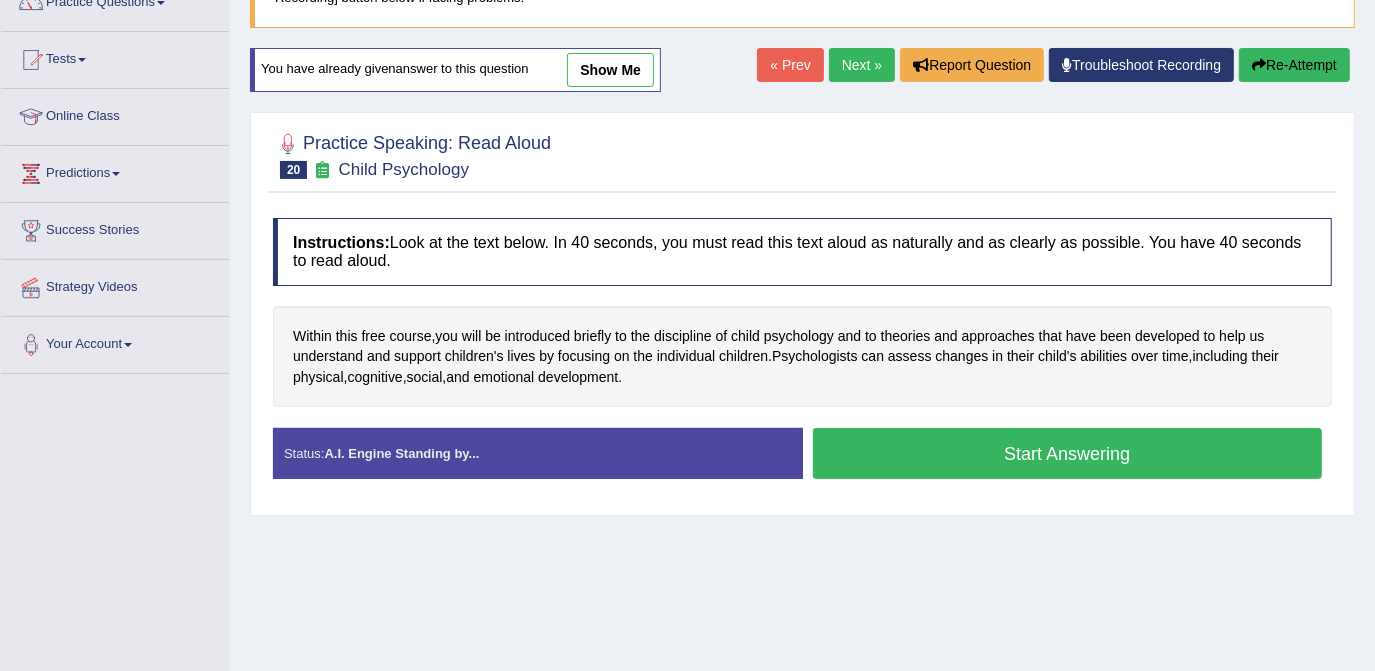 click on "Start Answering" at bounding box center [1068, 453] 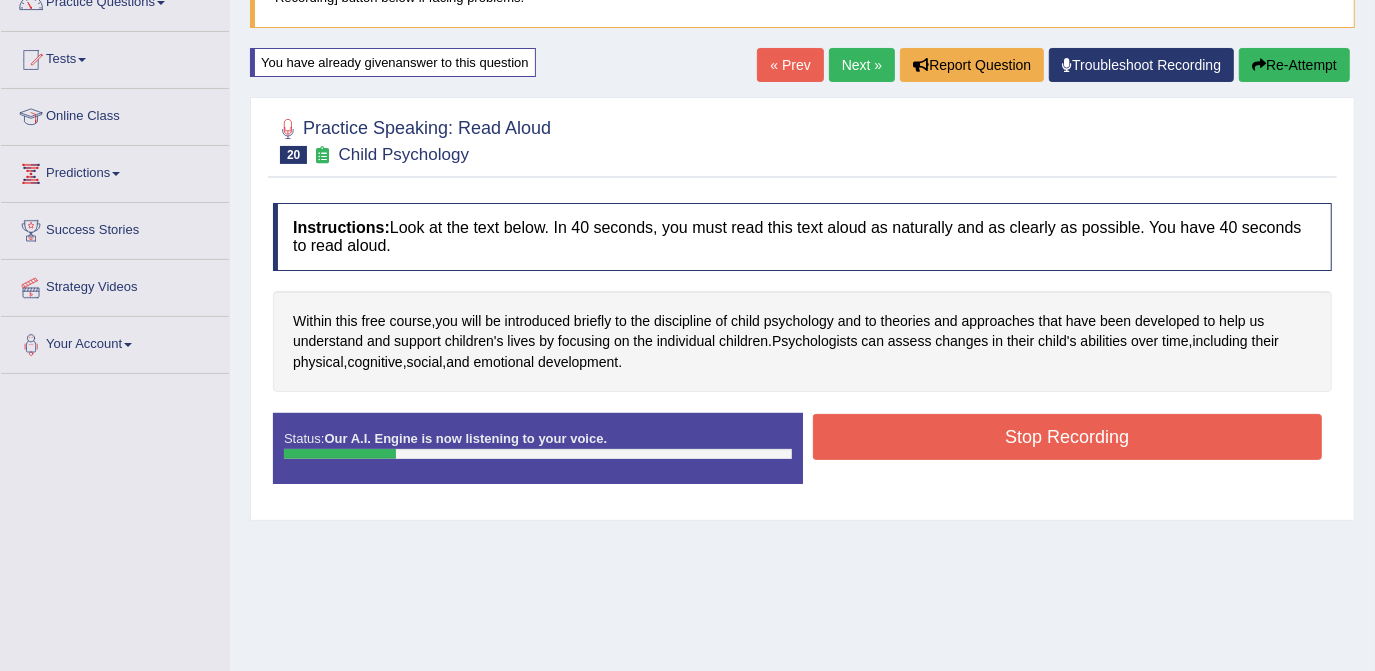 click on "Re-Attempt" at bounding box center (1294, 65) 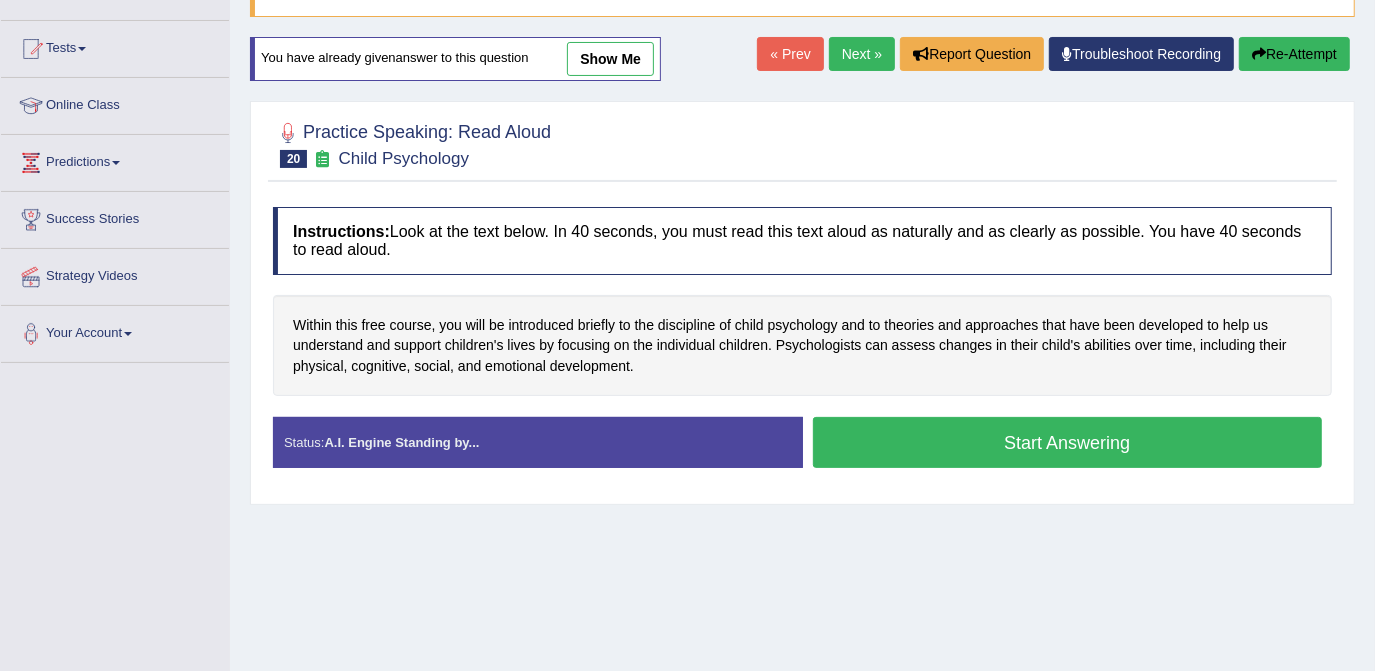 scroll, scrollTop: 181, scrollLeft: 0, axis: vertical 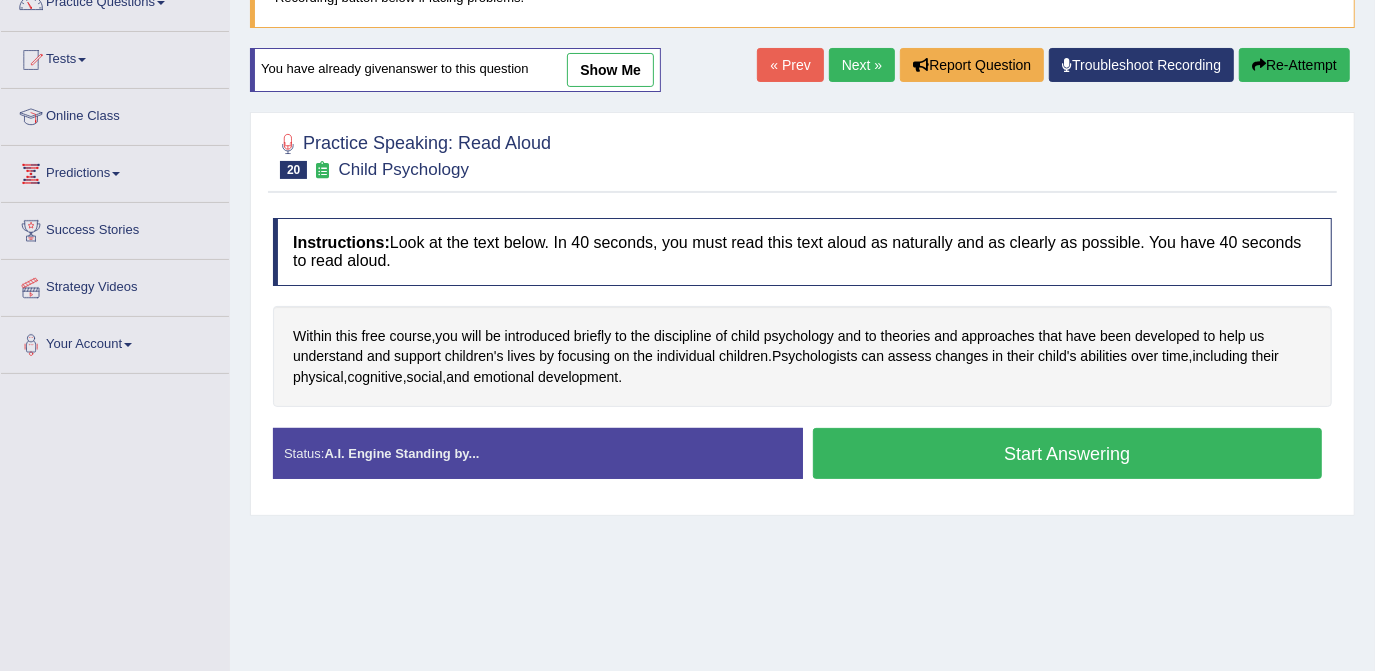 click on "Start Answering" at bounding box center [1068, 453] 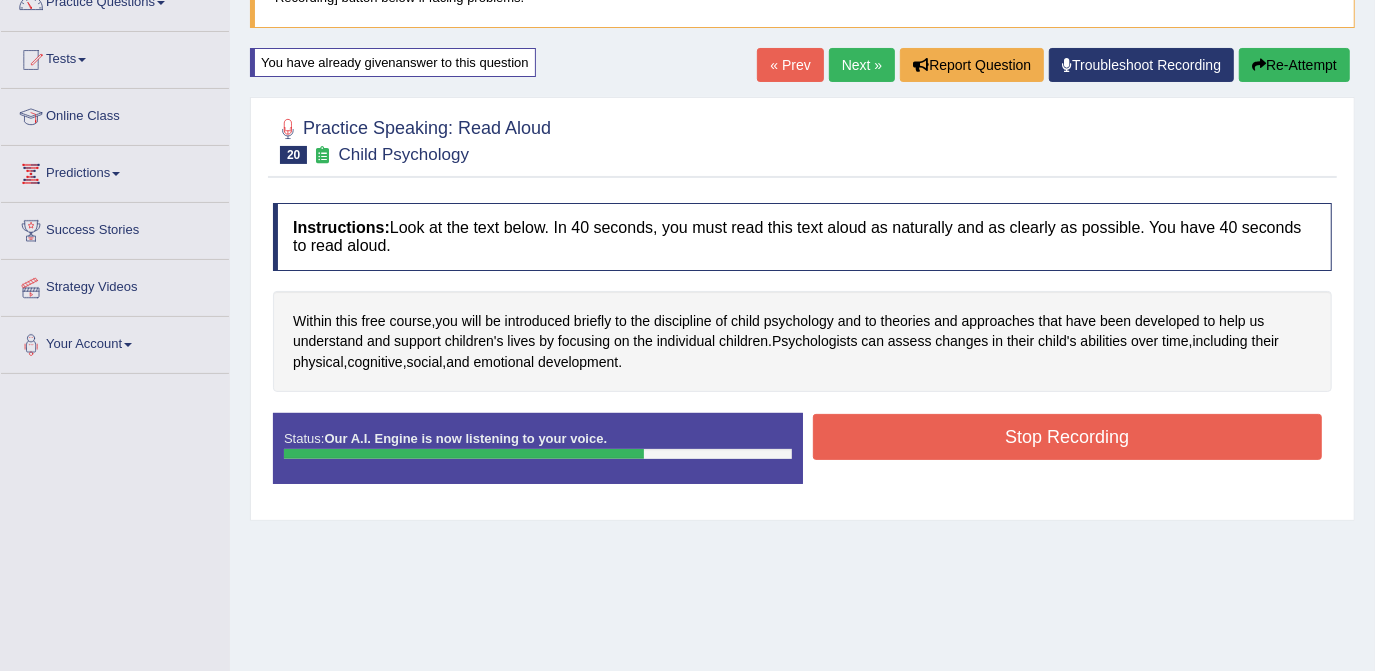 click on "Stop Recording" at bounding box center [1068, 437] 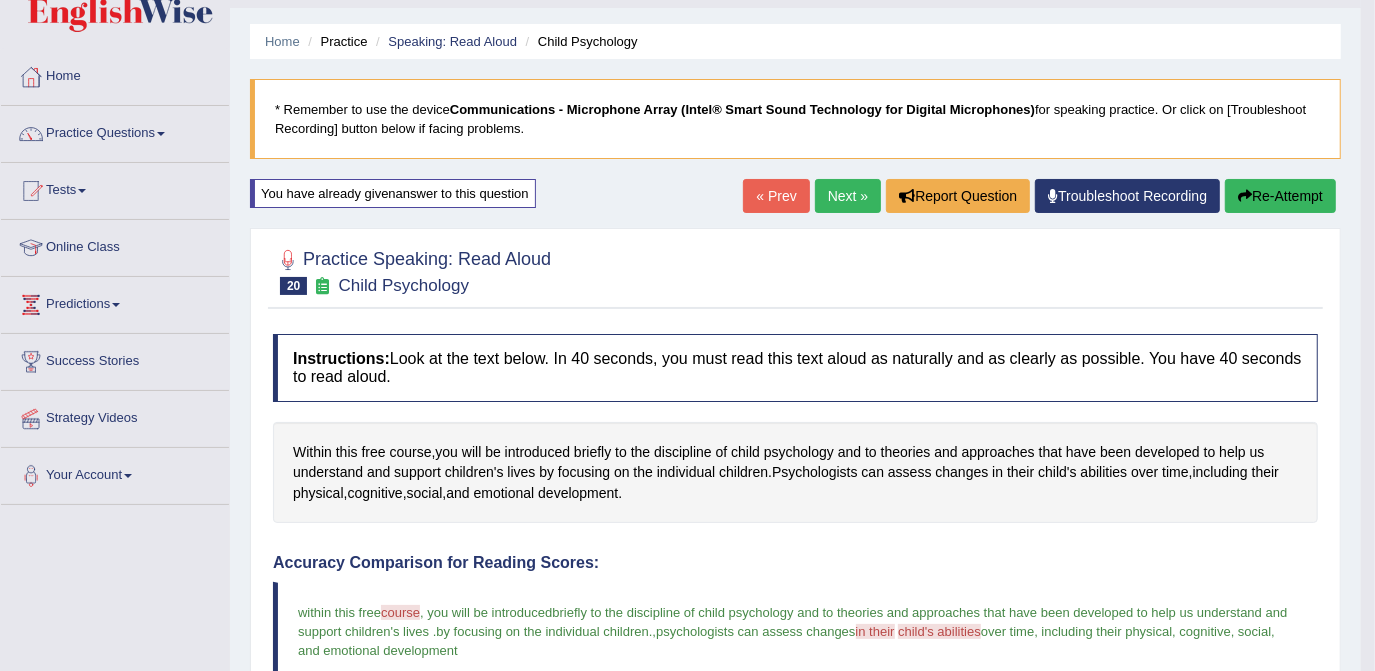 scroll, scrollTop: 0, scrollLeft: 0, axis: both 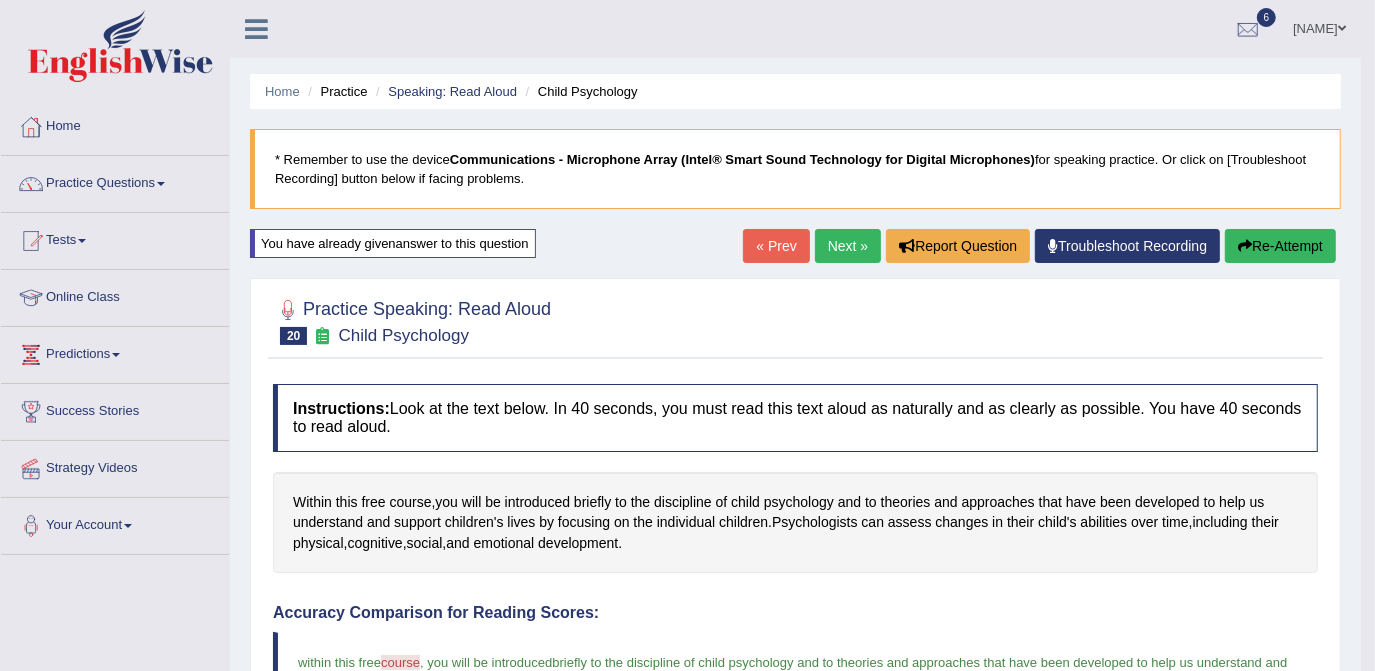click on "Next »" at bounding box center [848, 246] 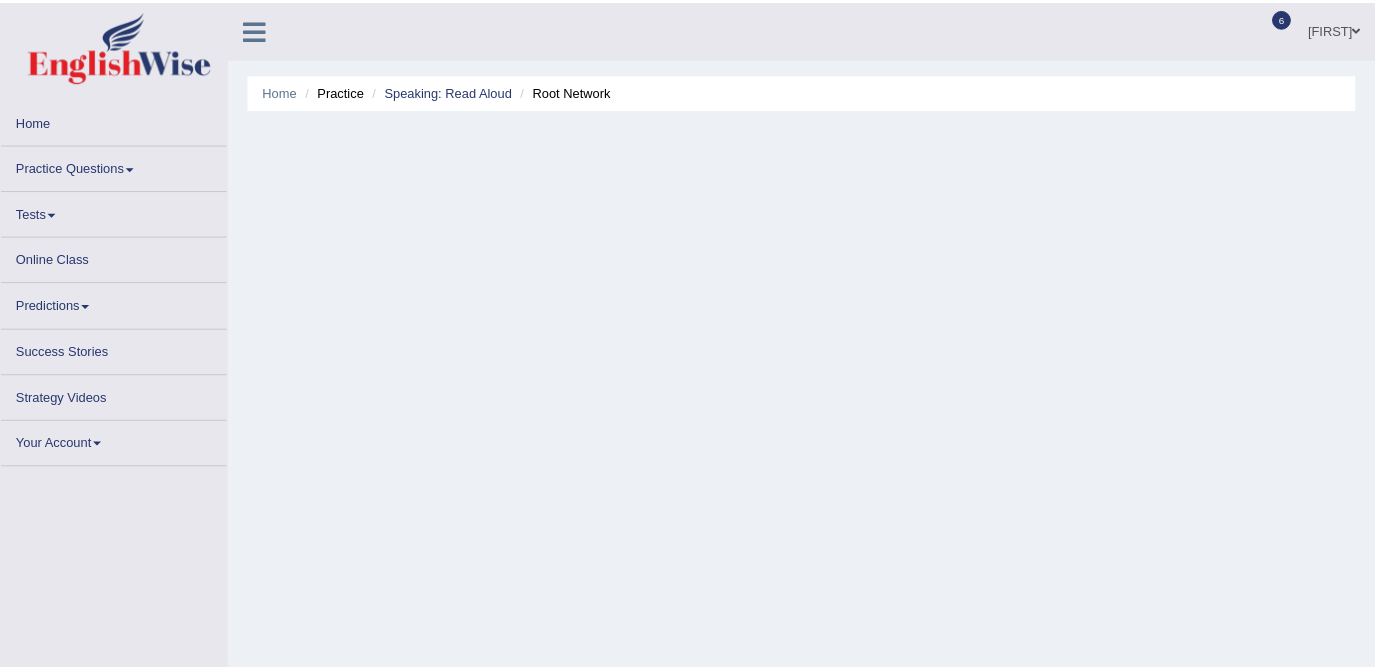 scroll, scrollTop: 0, scrollLeft: 0, axis: both 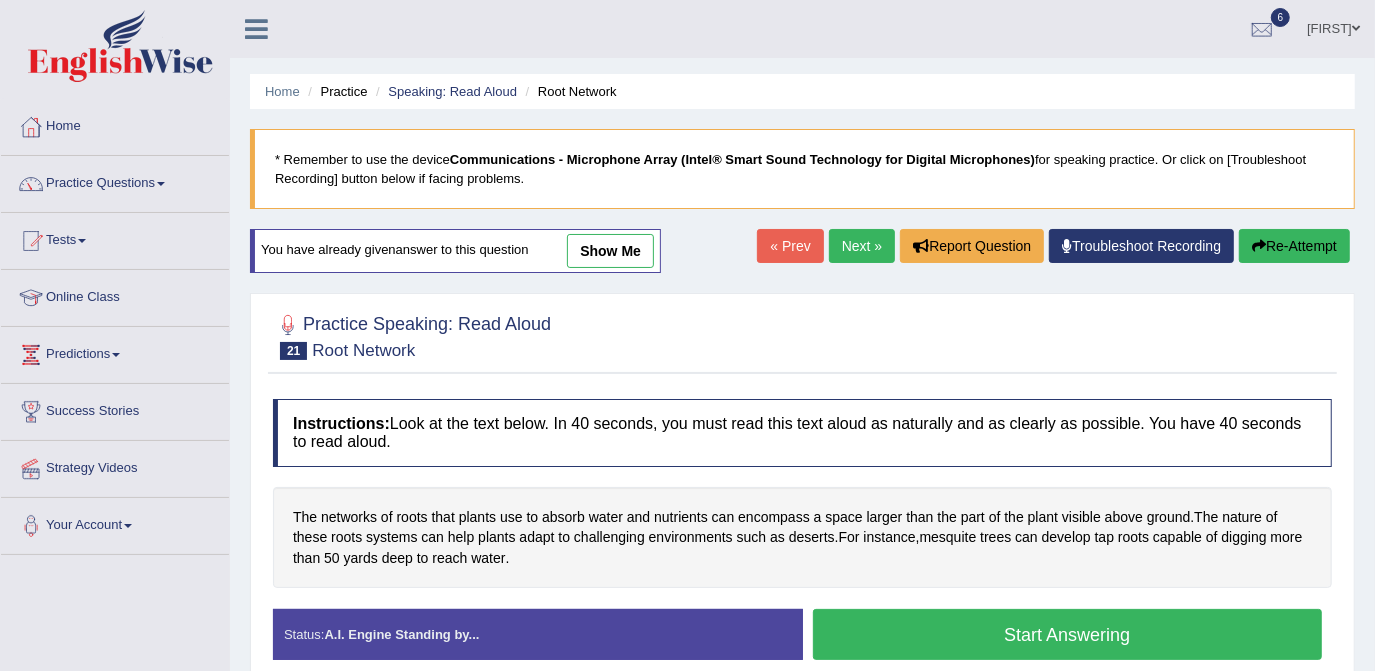 click on "Start Answering" at bounding box center [1068, 634] 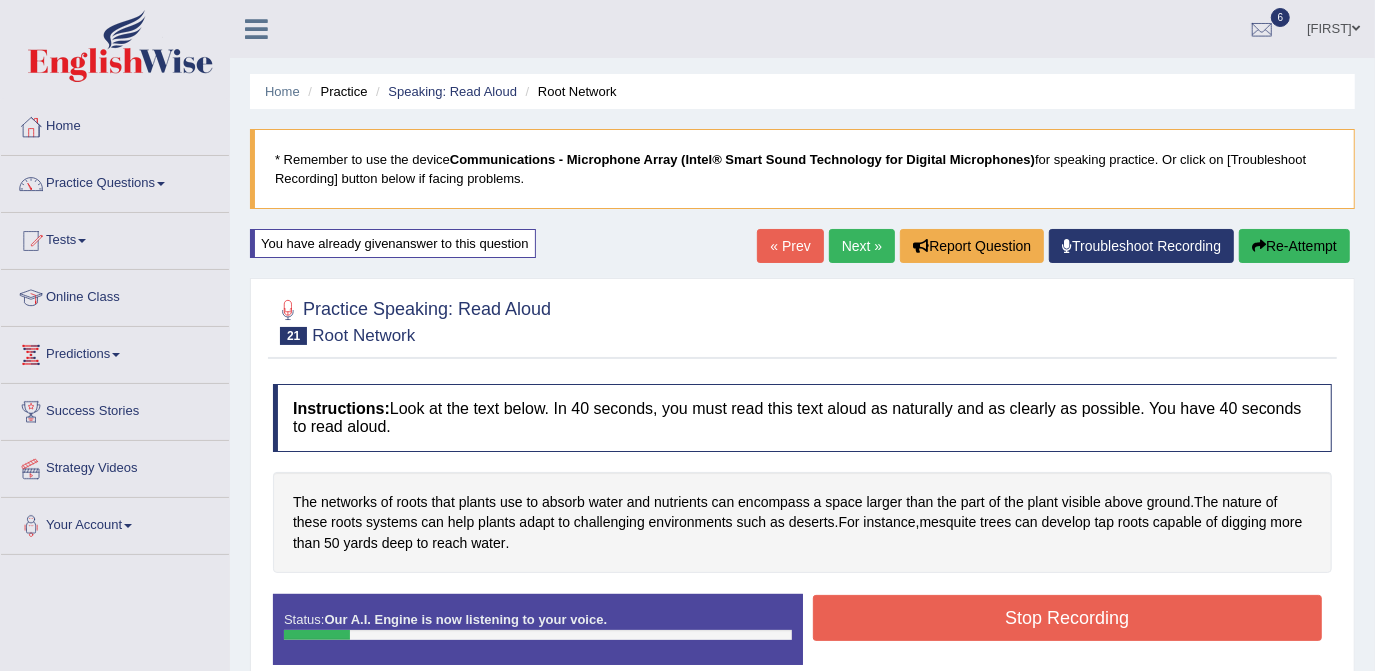 click on "Re-Attempt" at bounding box center (1294, 246) 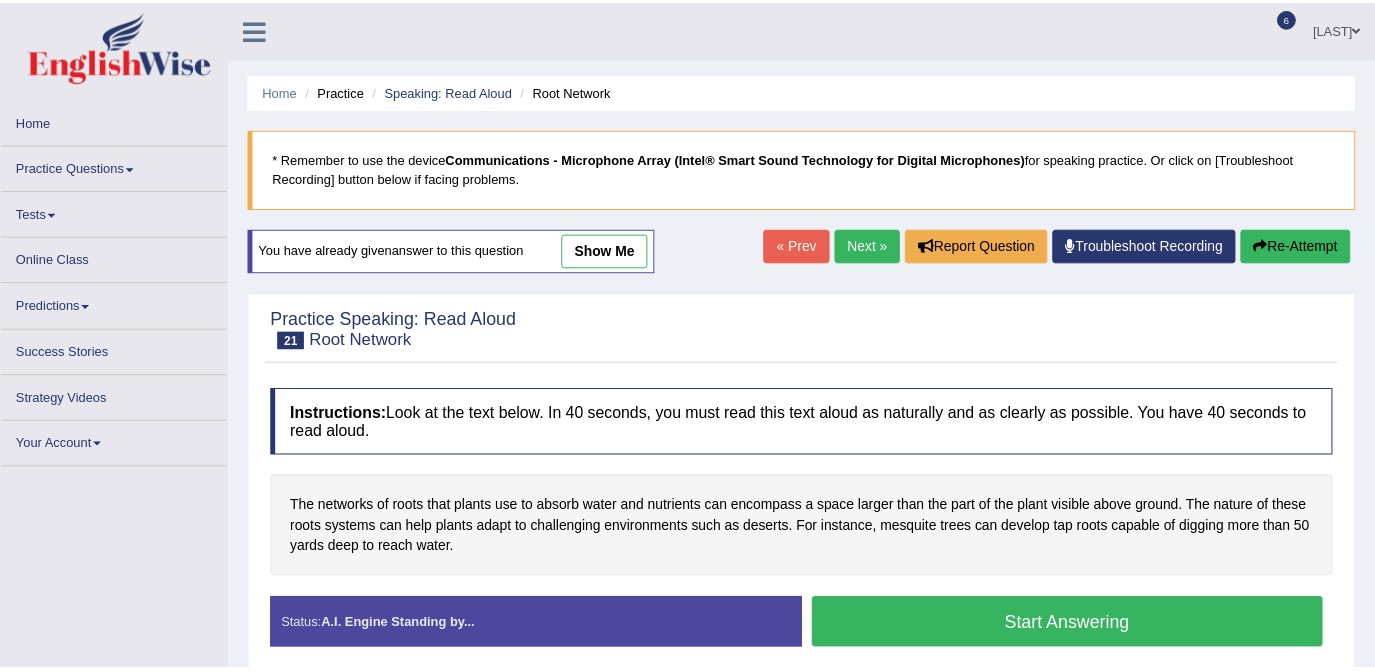 scroll, scrollTop: 0, scrollLeft: 0, axis: both 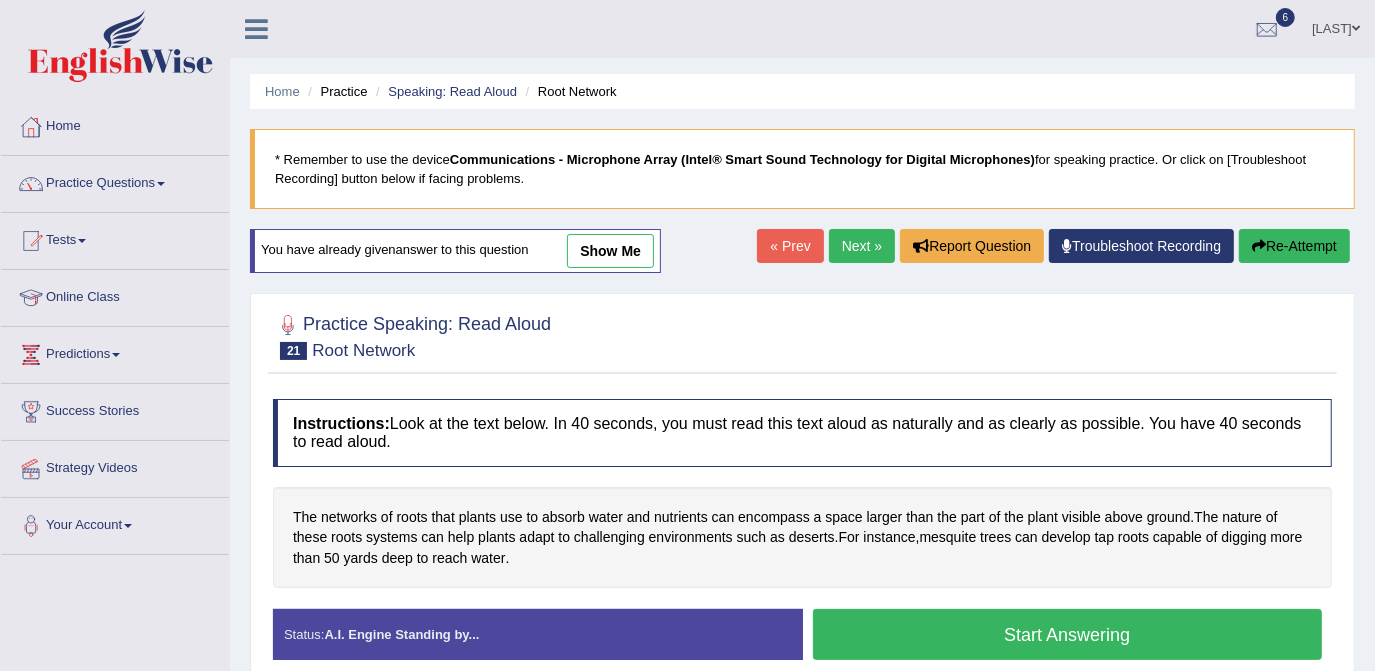 click on "Start Answering" at bounding box center [1068, 634] 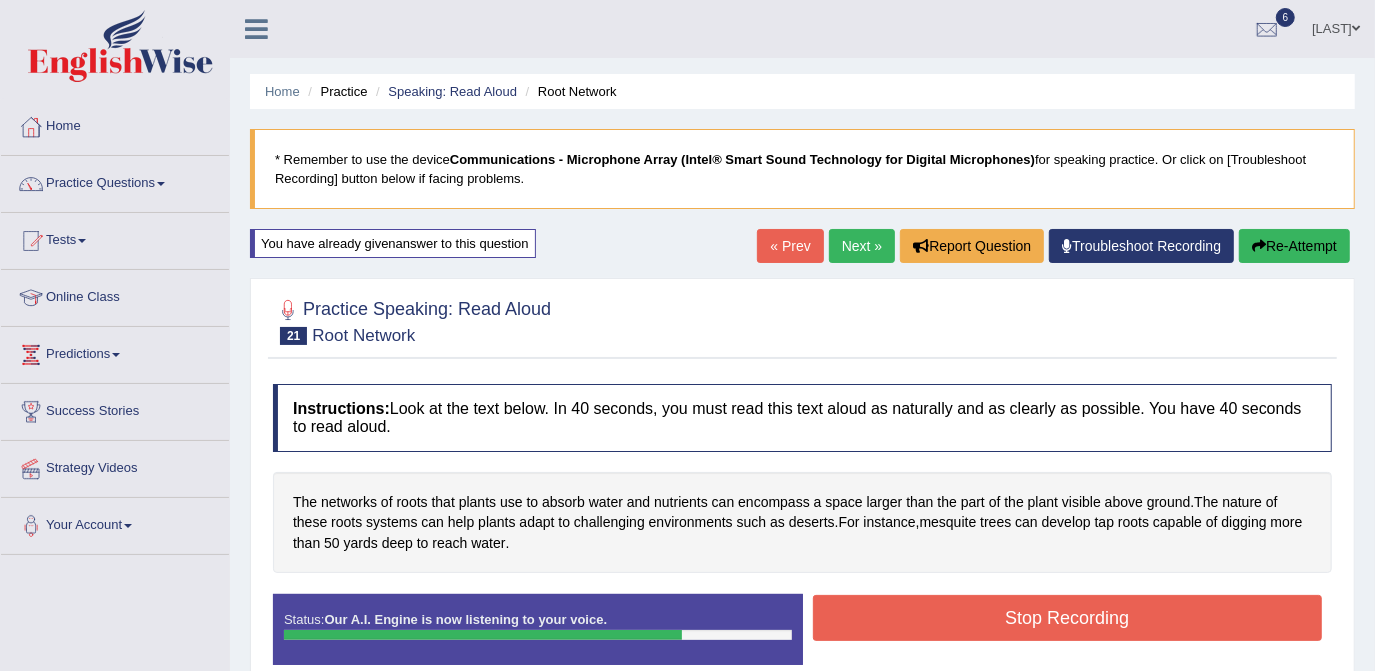 click on "Stop Recording" at bounding box center [1068, 618] 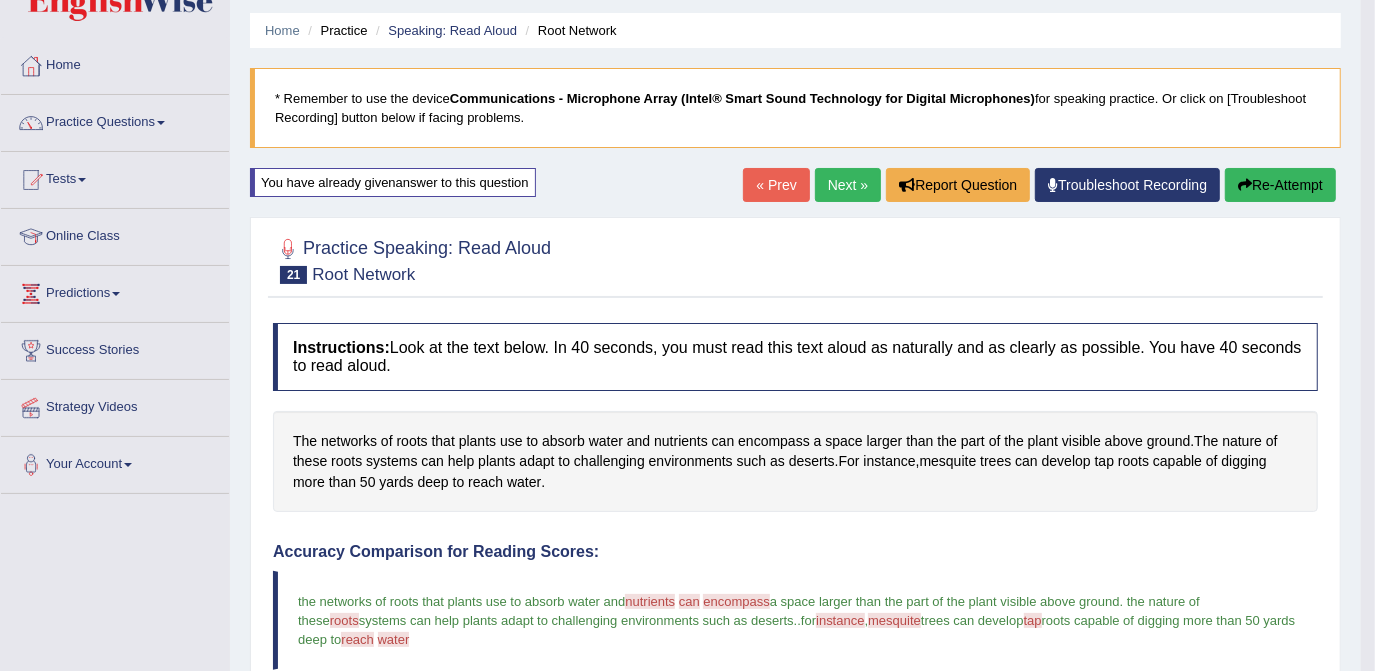 scroll, scrollTop: 0, scrollLeft: 0, axis: both 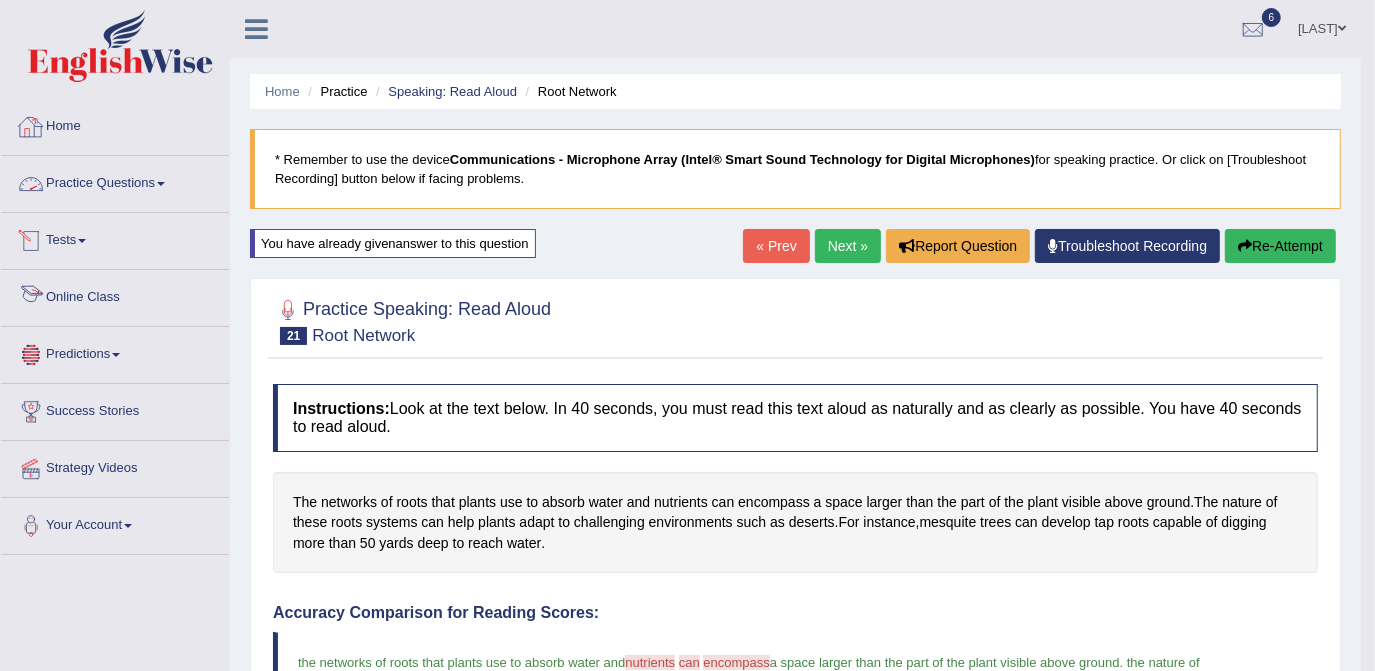 click on "Online Class" at bounding box center (115, 295) 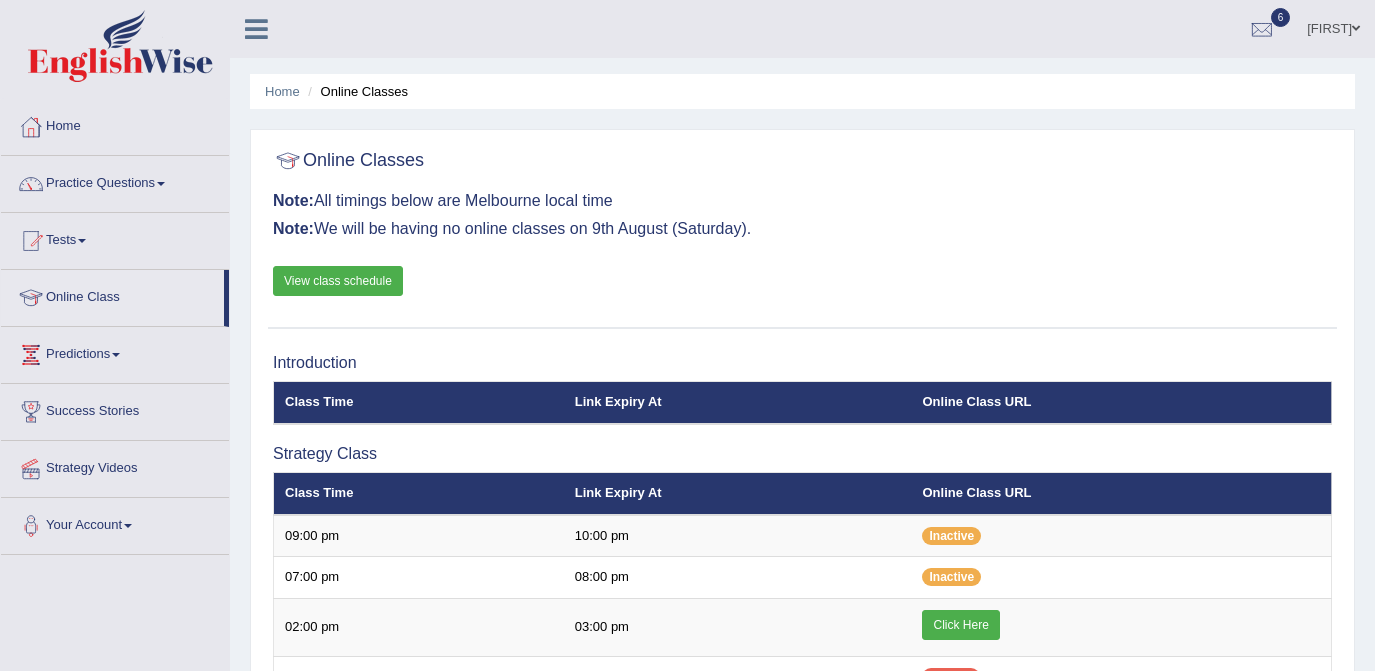 scroll, scrollTop: 0, scrollLeft: 0, axis: both 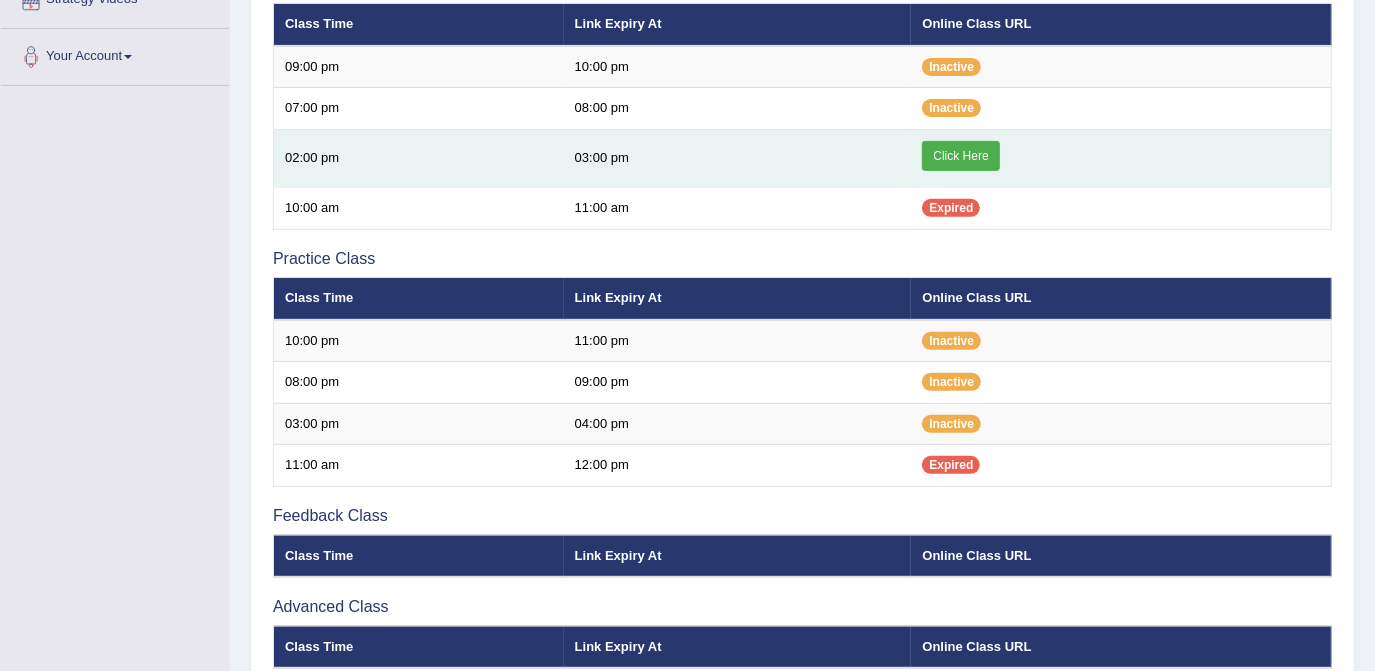 click on "Click Here" at bounding box center [960, 156] 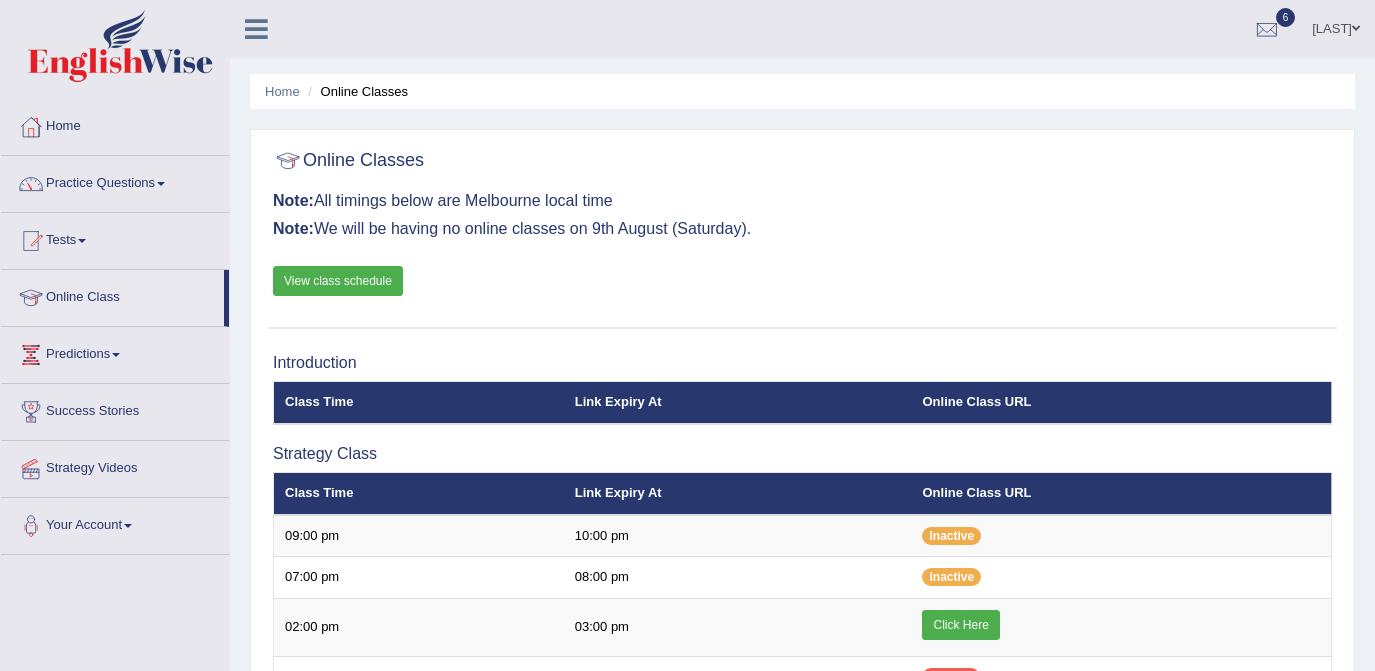 scroll, scrollTop: 469, scrollLeft: 0, axis: vertical 